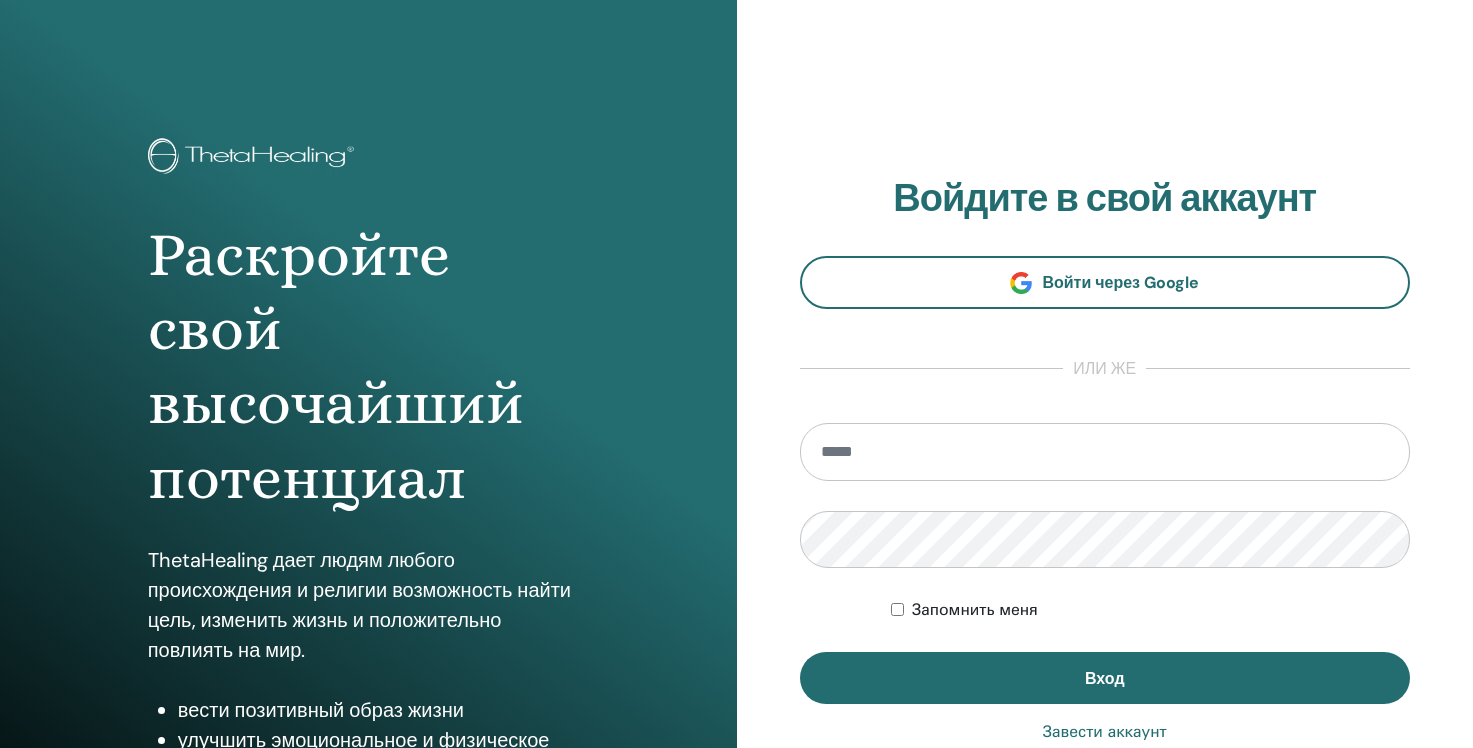 scroll, scrollTop: 0, scrollLeft: 0, axis: both 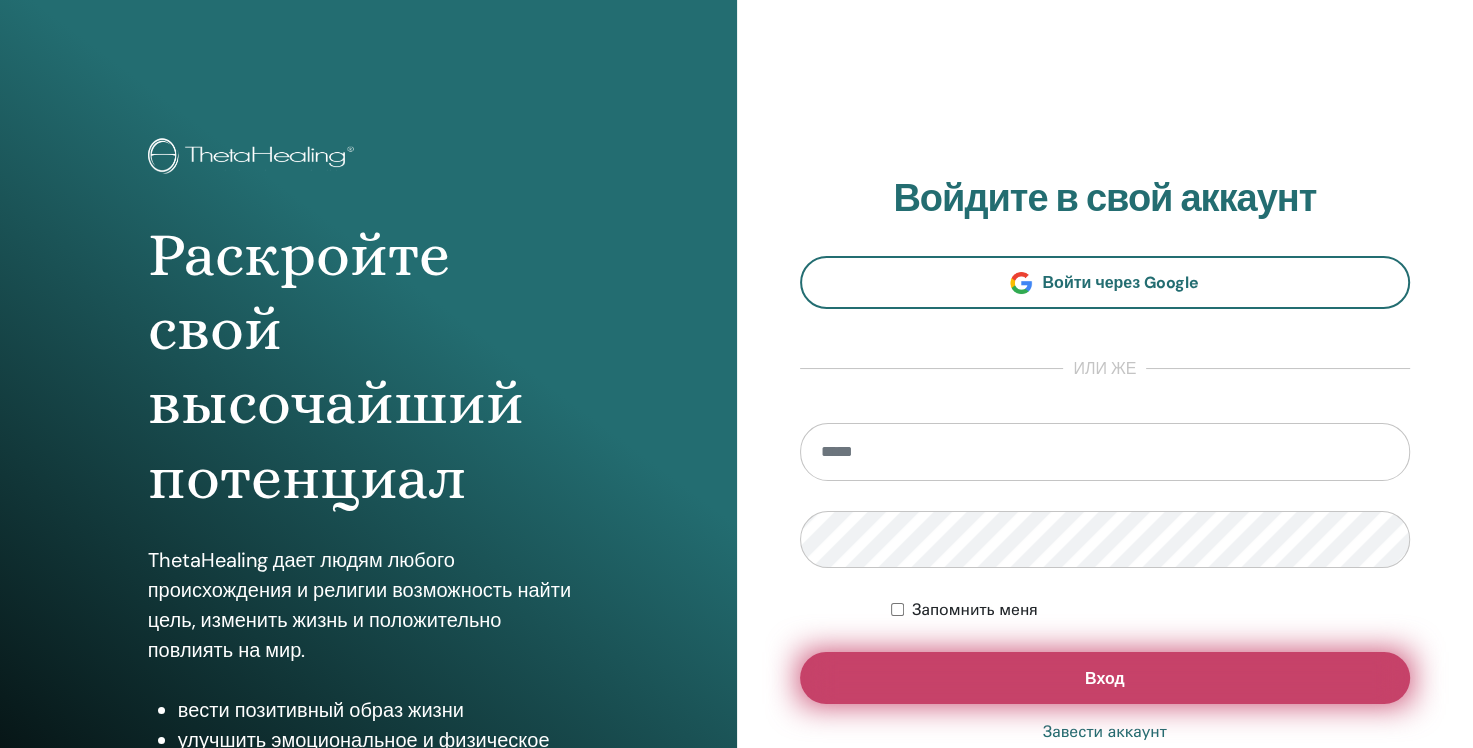 type on "**********" 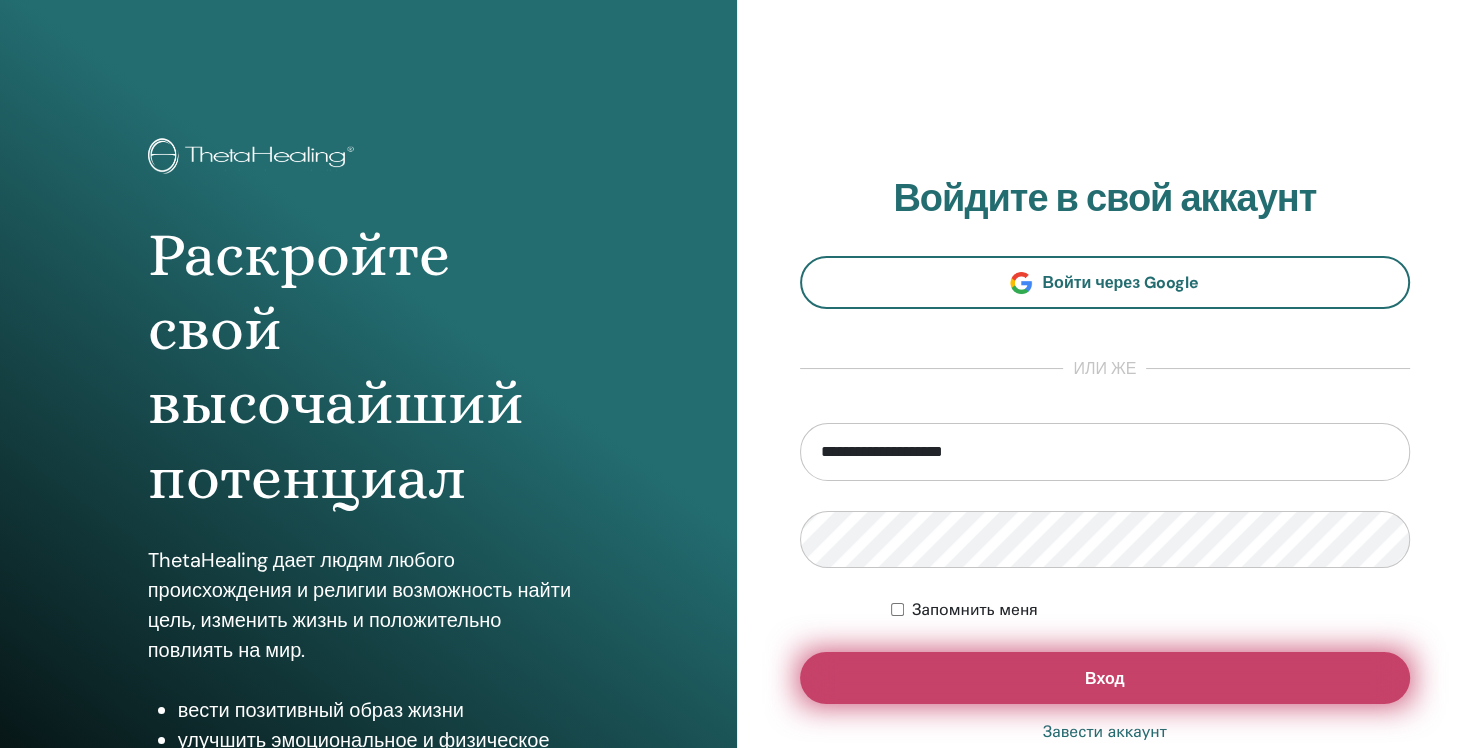 click on "Вход" at bounding box center [1105, 678] 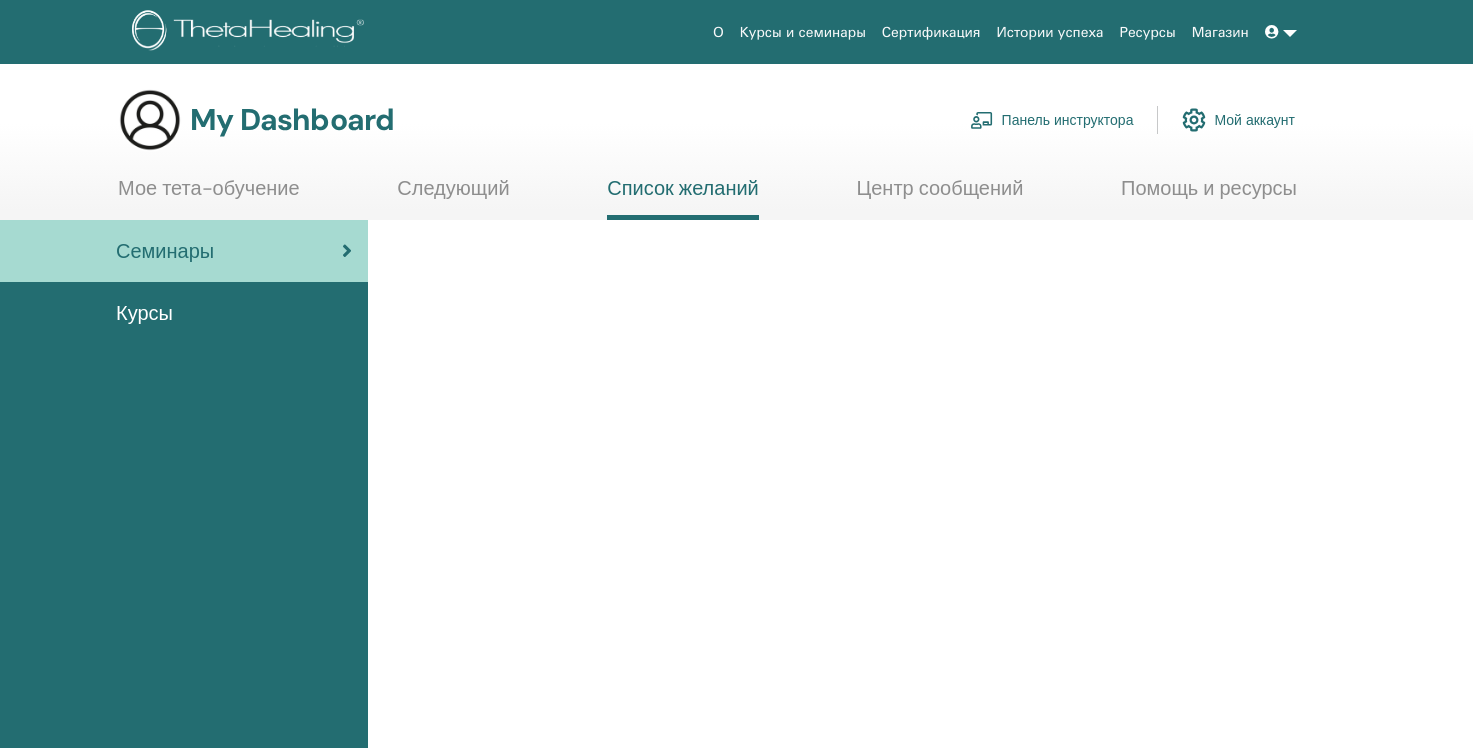 scroll, scrollTop: 0, scrollLeft: 0, axis: both 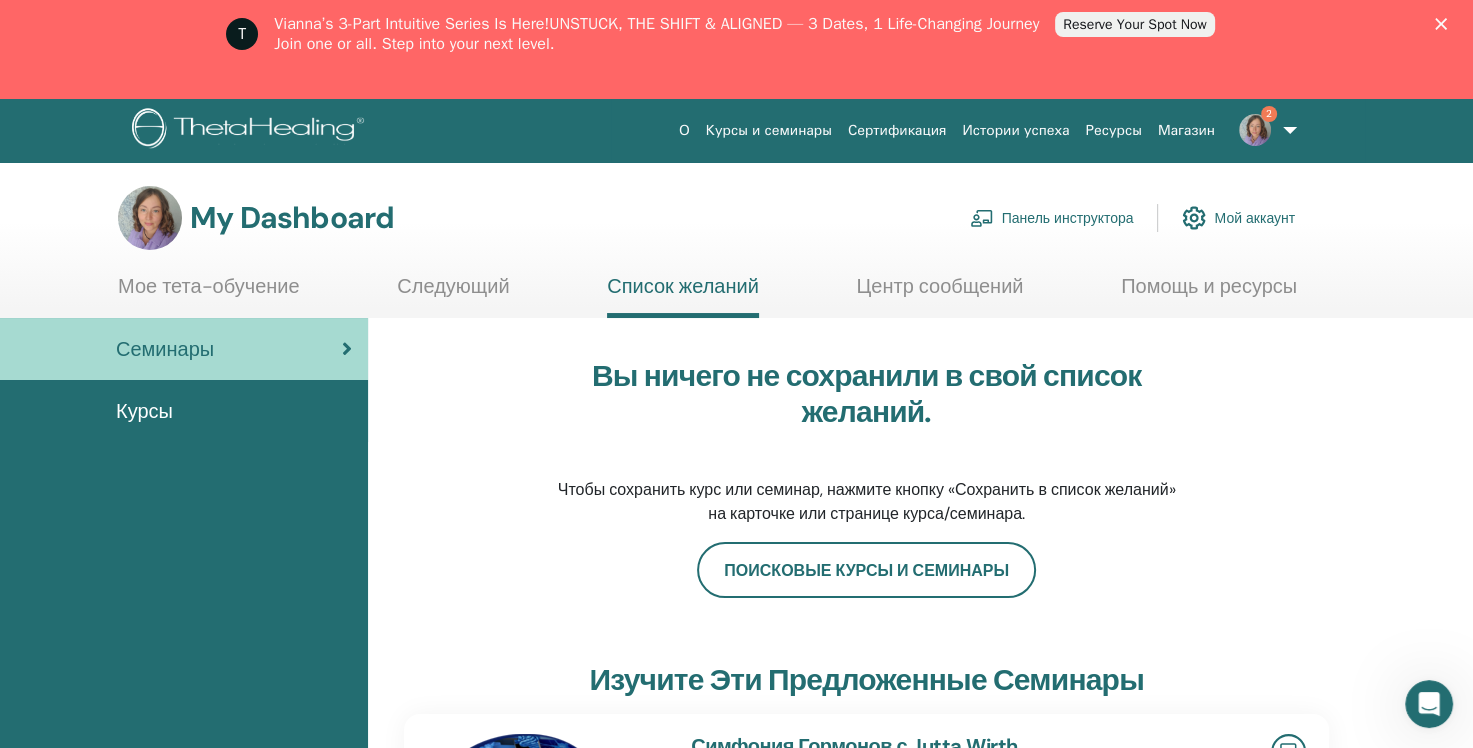 click on "Панель инструктора" at bounding box center [1052, 218] 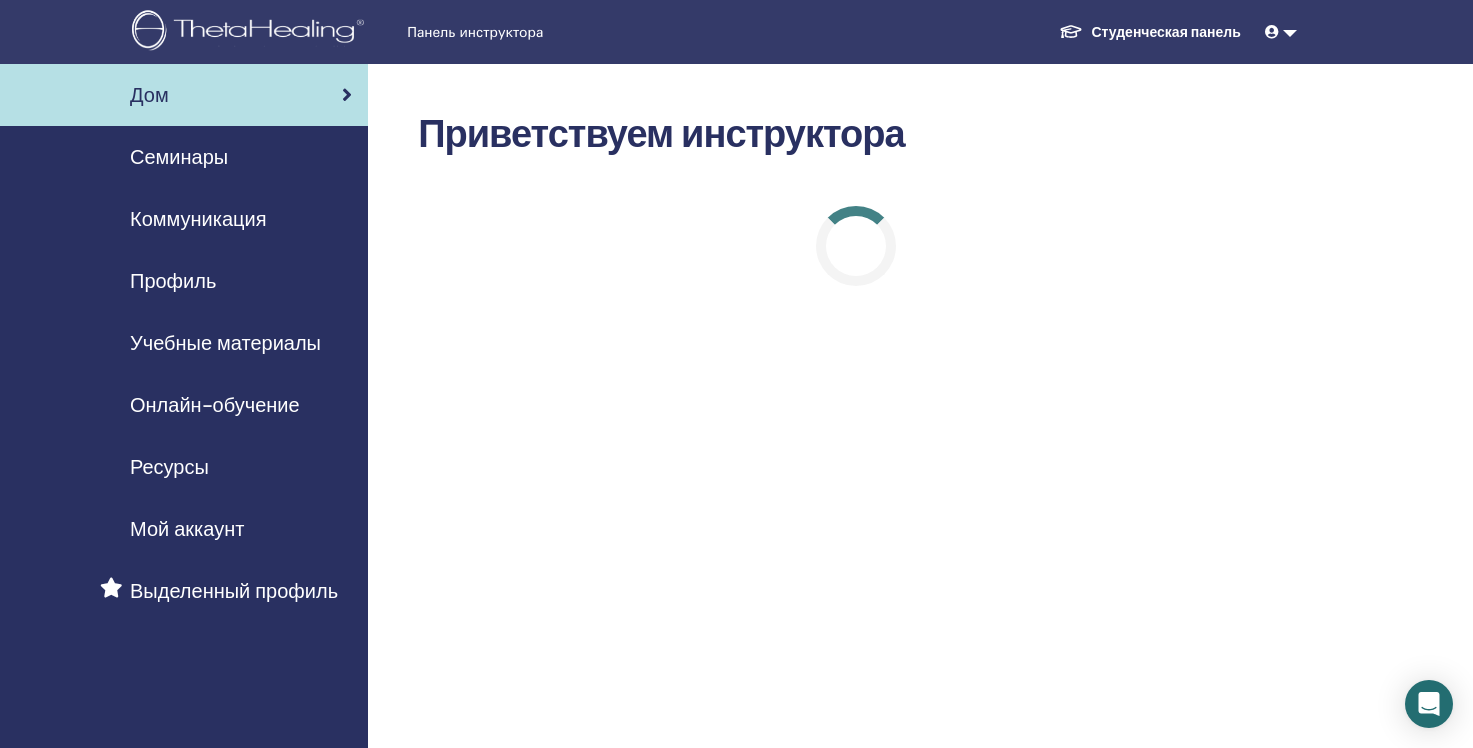 scroll, scrollTop: 0, scrollLeft: 0, axis: both 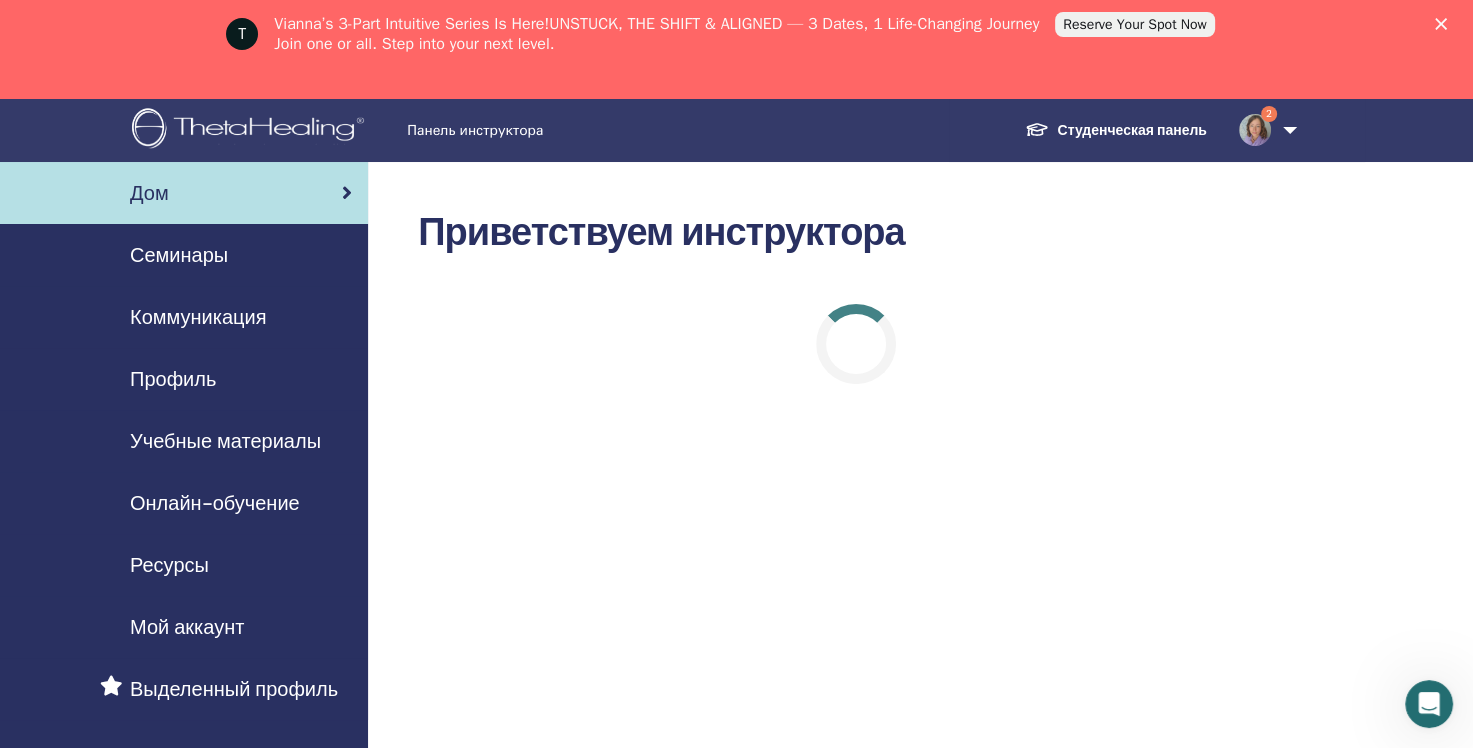 click on "Семинары" at bounding box center (179, 255) 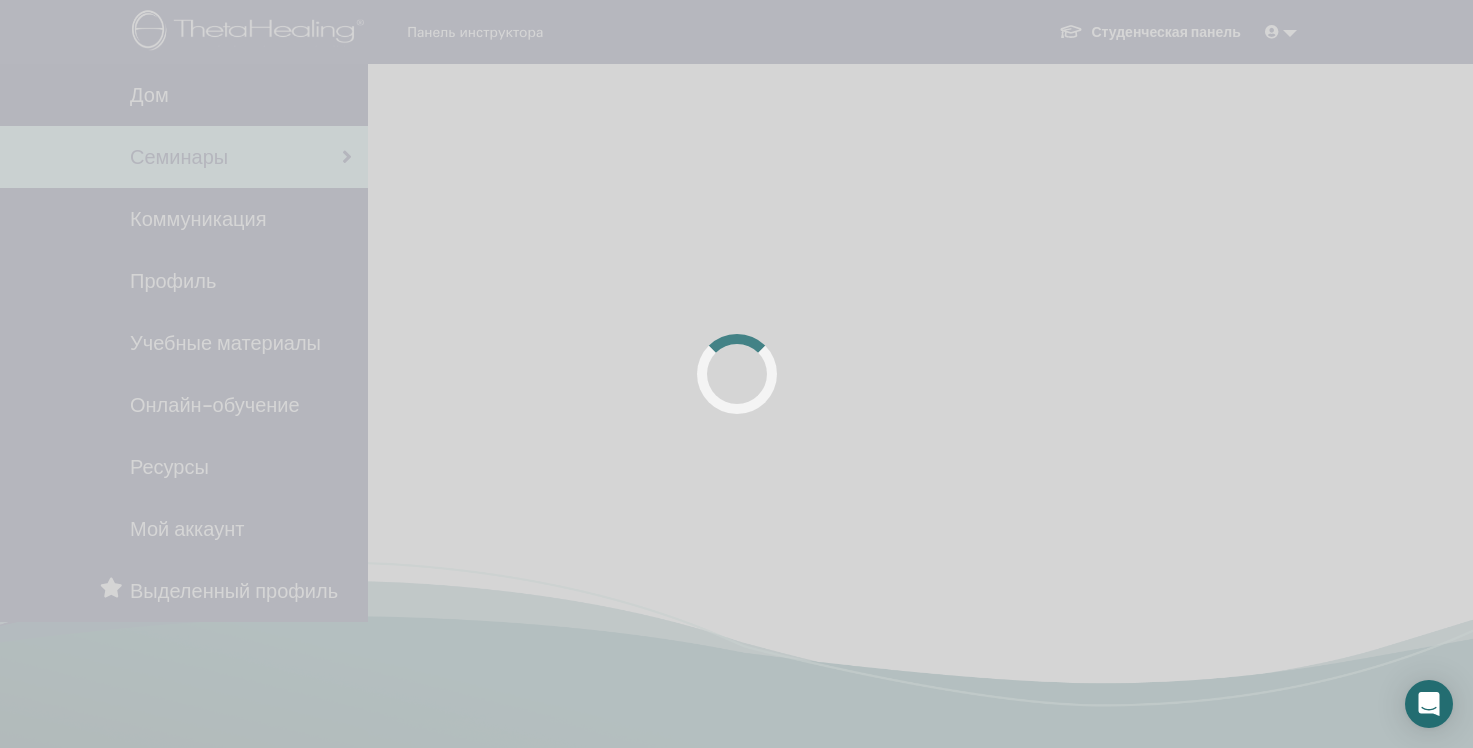 scroll, scrollTop: 0, scrollLeft: 0, axis: both 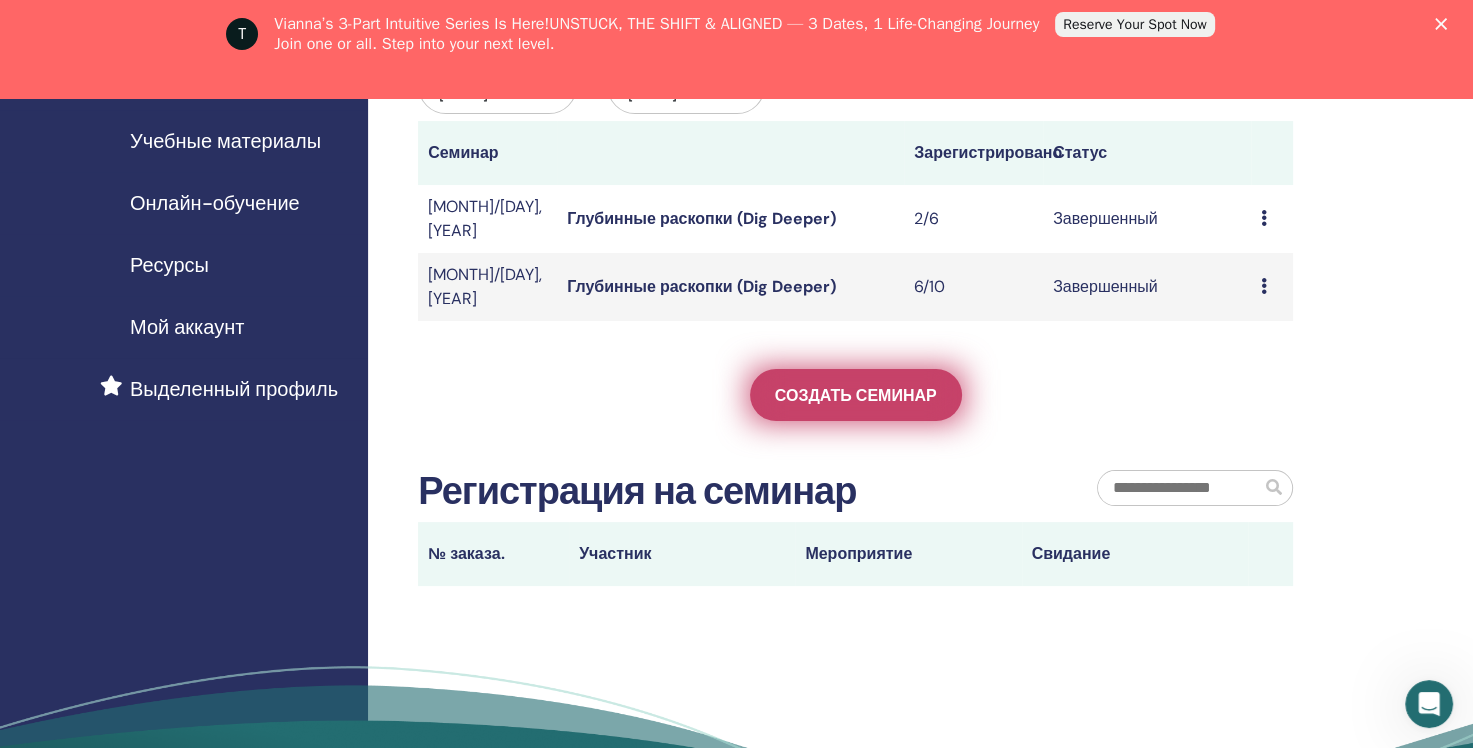click on "Создать семинар" at bounding box center [856, 395] 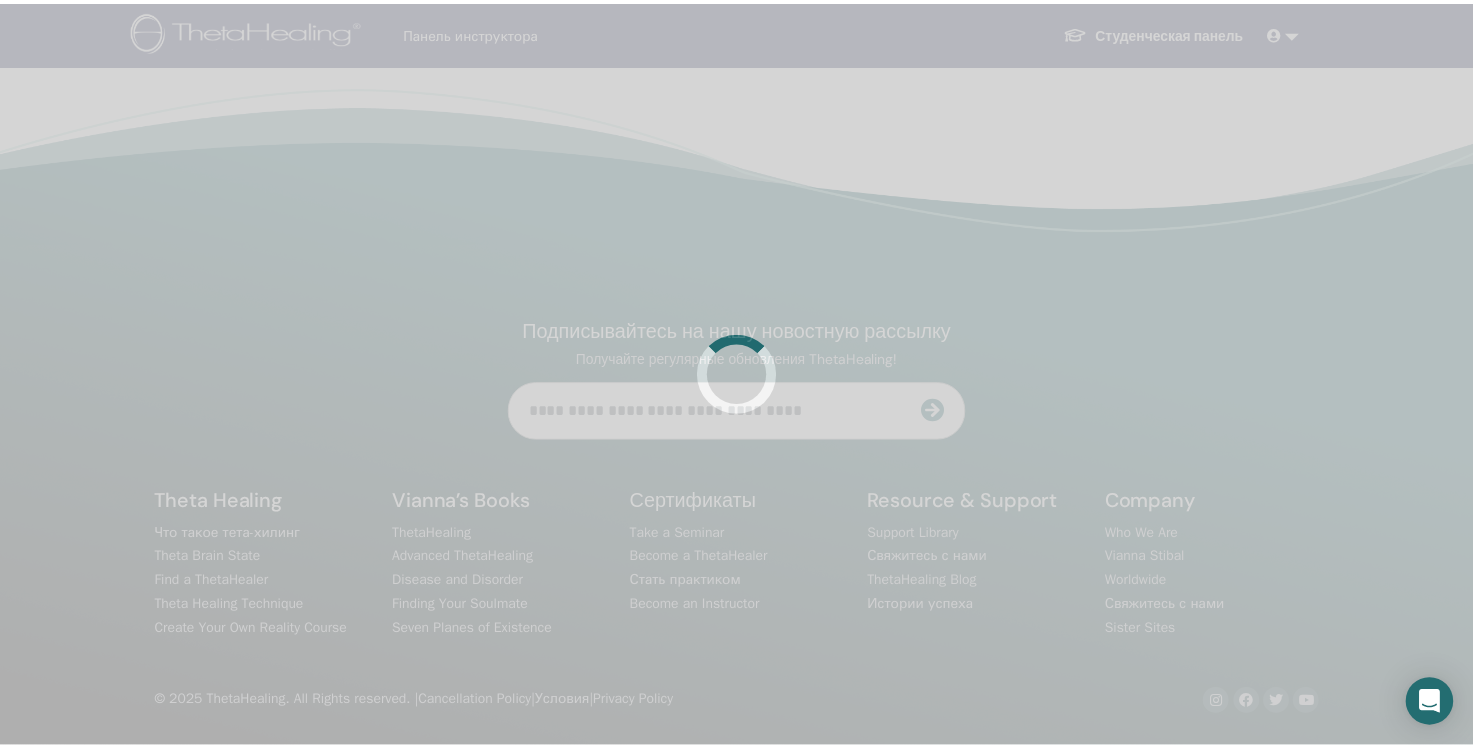 scroll, scrollTop: 0, scrollLeft: 0, axis: both 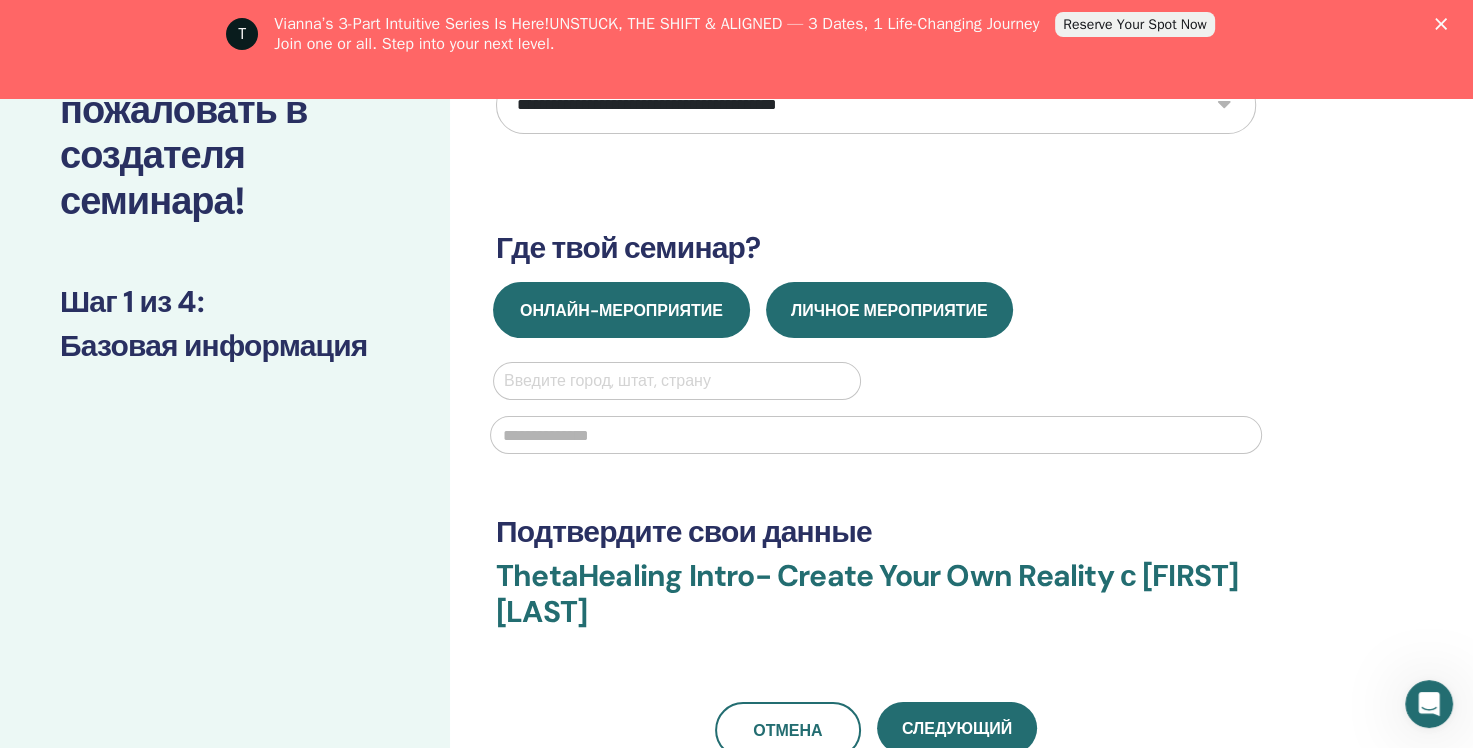 click on "Онлайн-мероприятие" at bounding box center (621, 310) 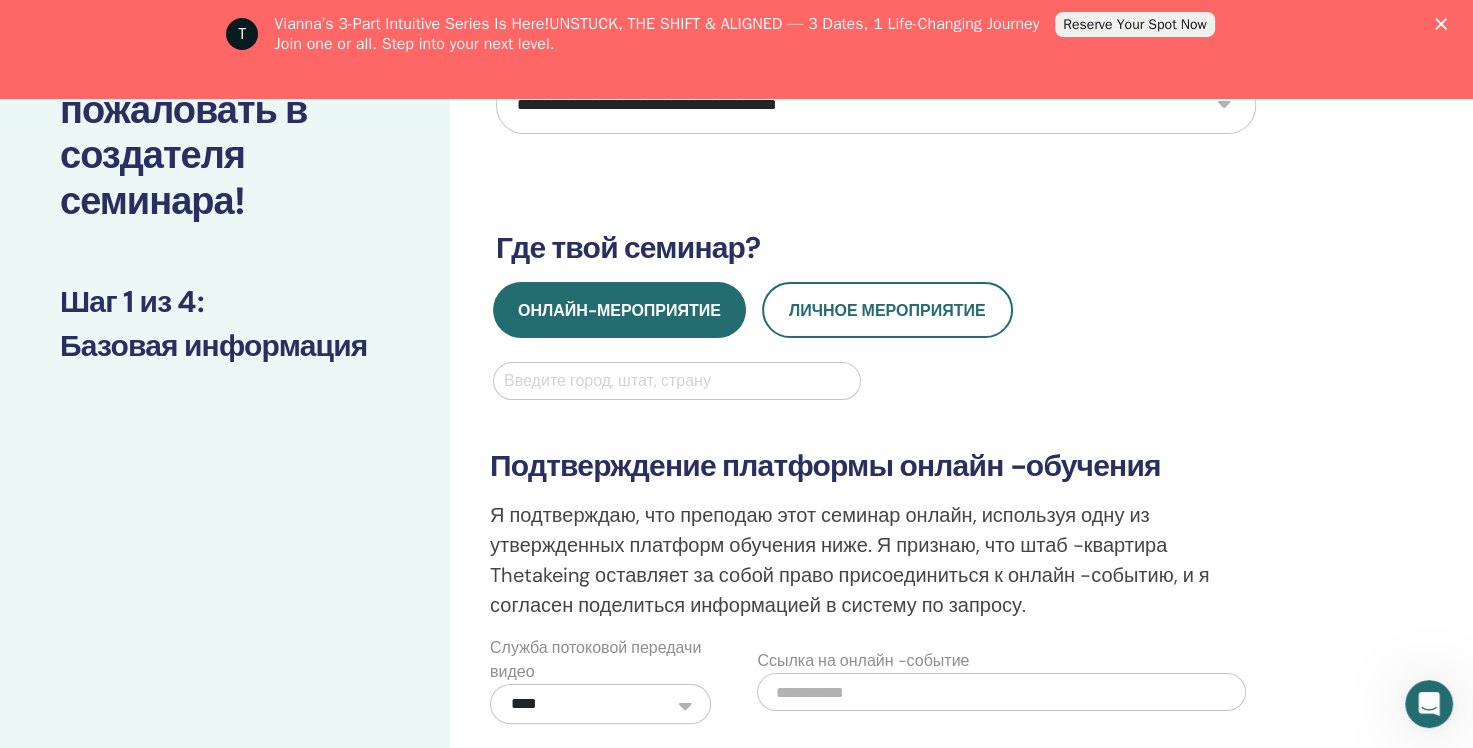 click at bounding box center (677, 381) 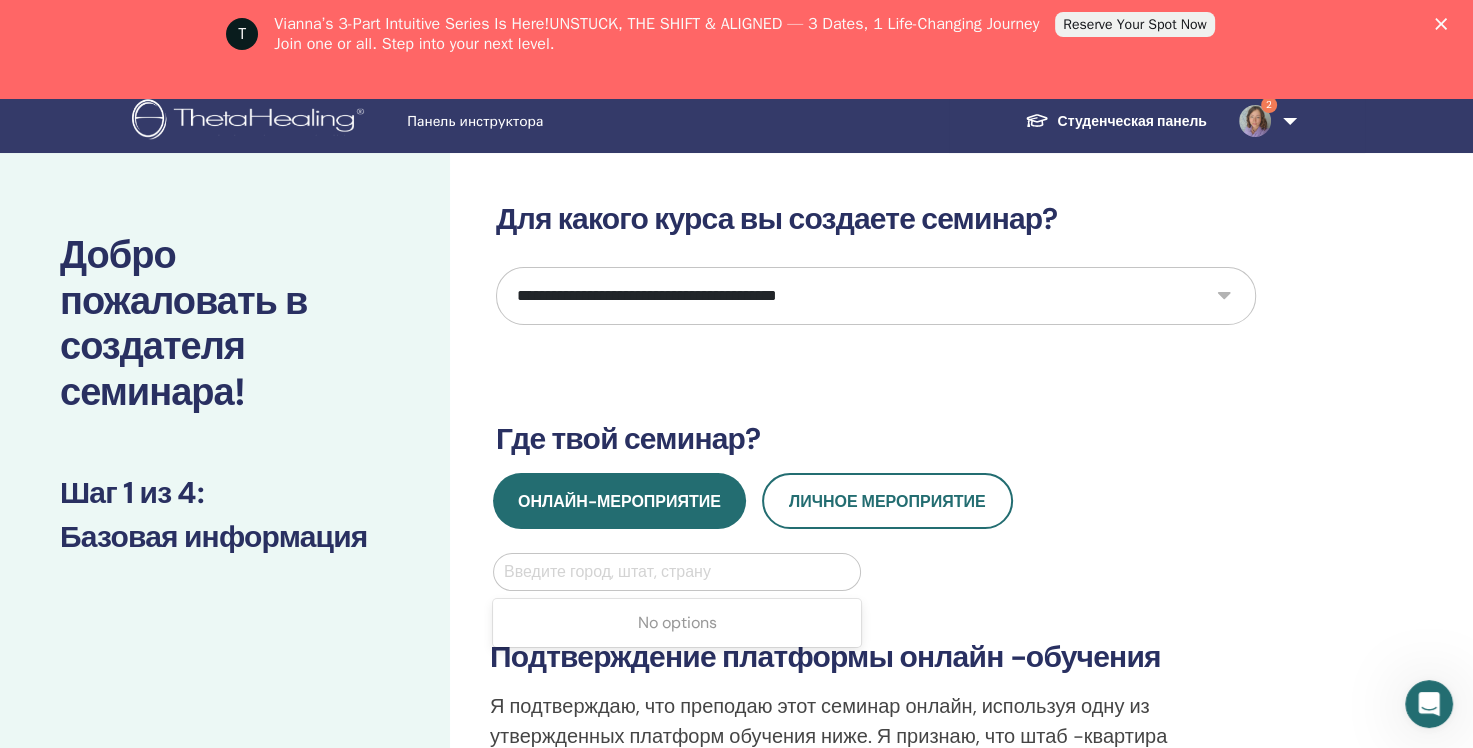 scroll, scrollTop: 0, scrollLeft: 0, axis: both 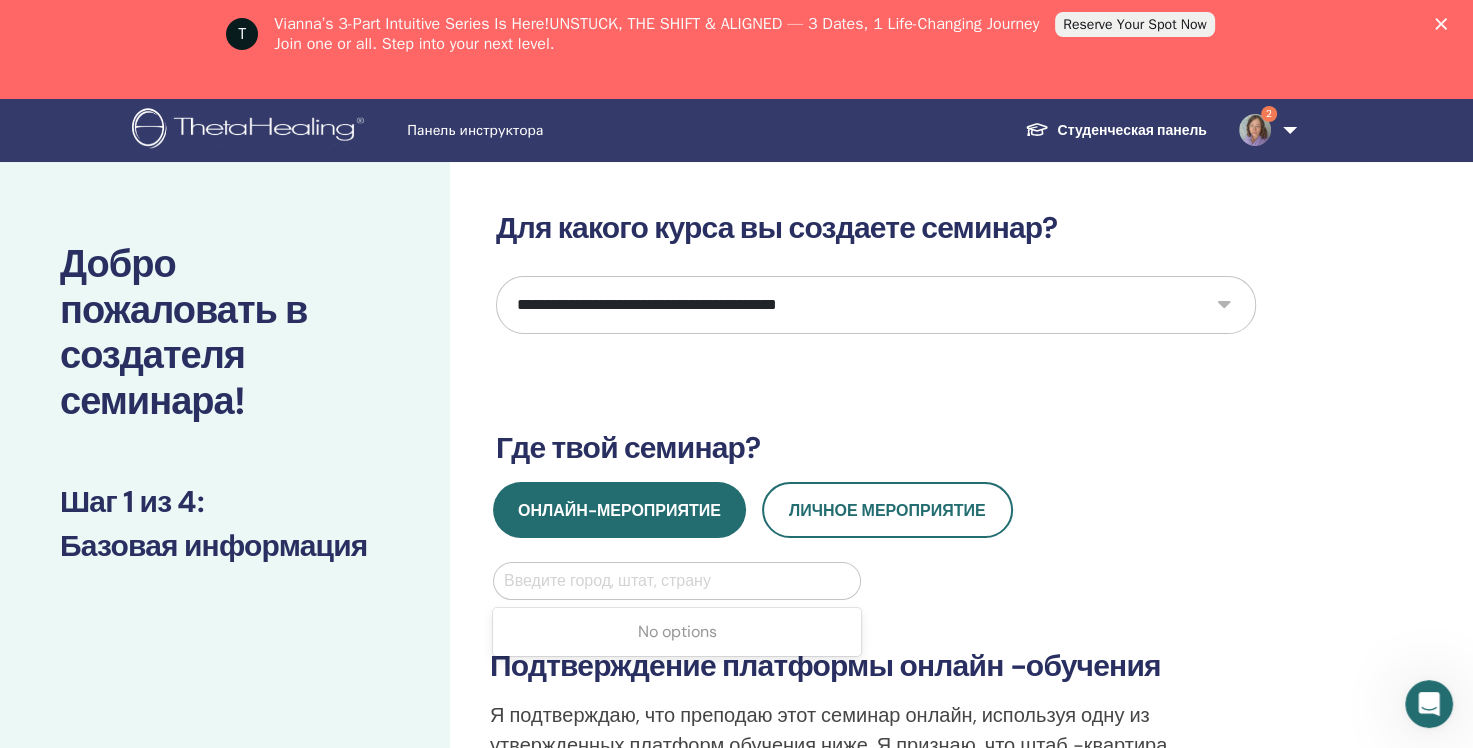 click on "**********" at bounding box center [876, 305] 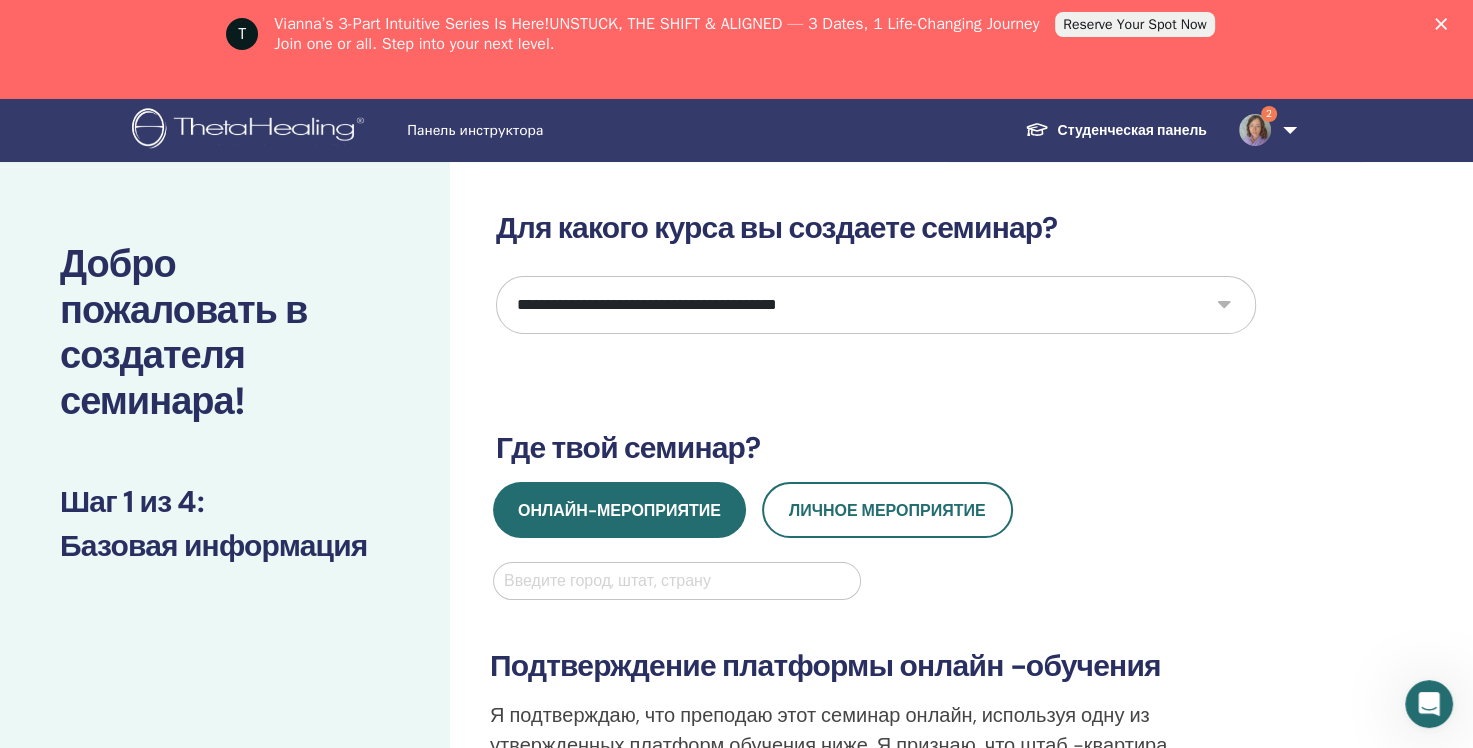 select on "*" 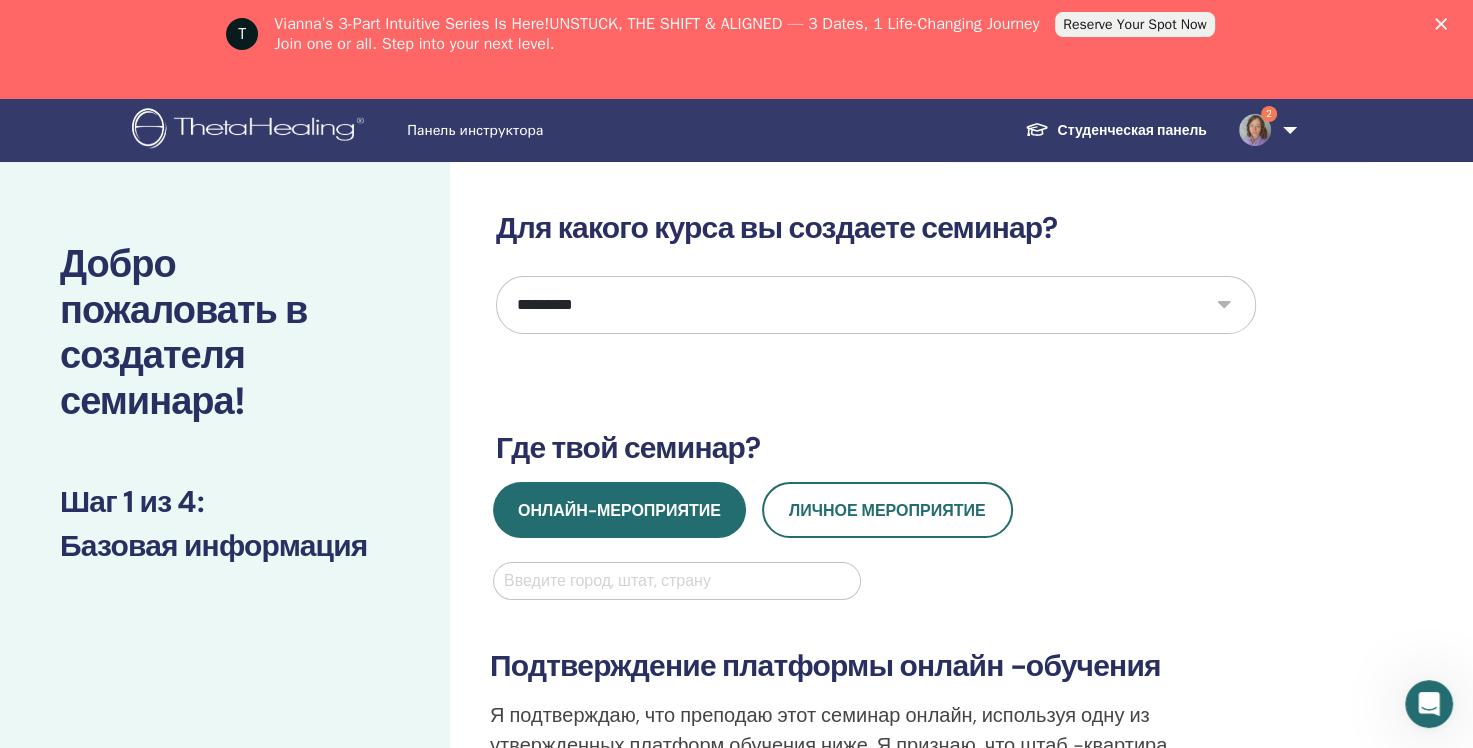 click on "**********" at bounding box center [876, 305] 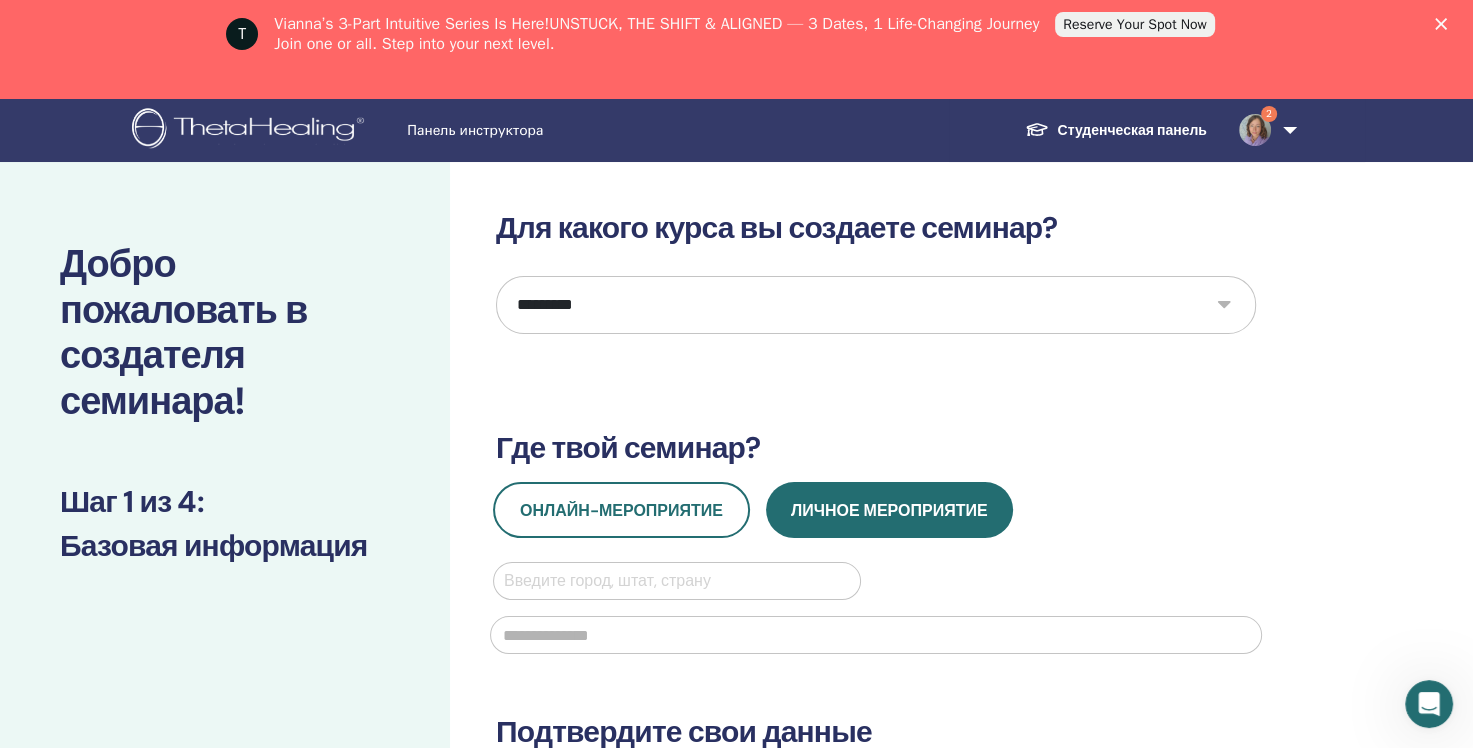 scroll, scrollTop: 200, scrollLeft: 0, axis: vertical 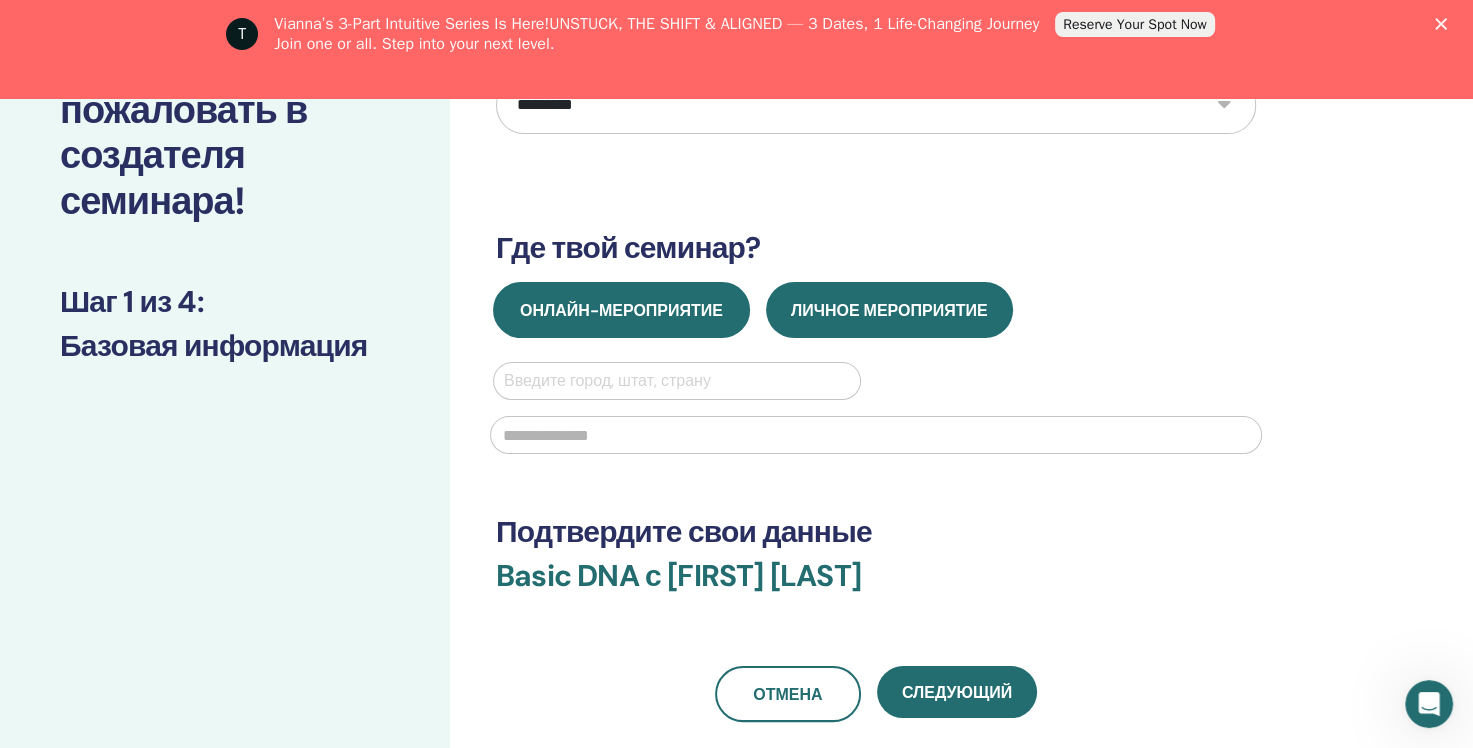 click on "Онлайн-мероприятие" at bounding box center [621, 310] 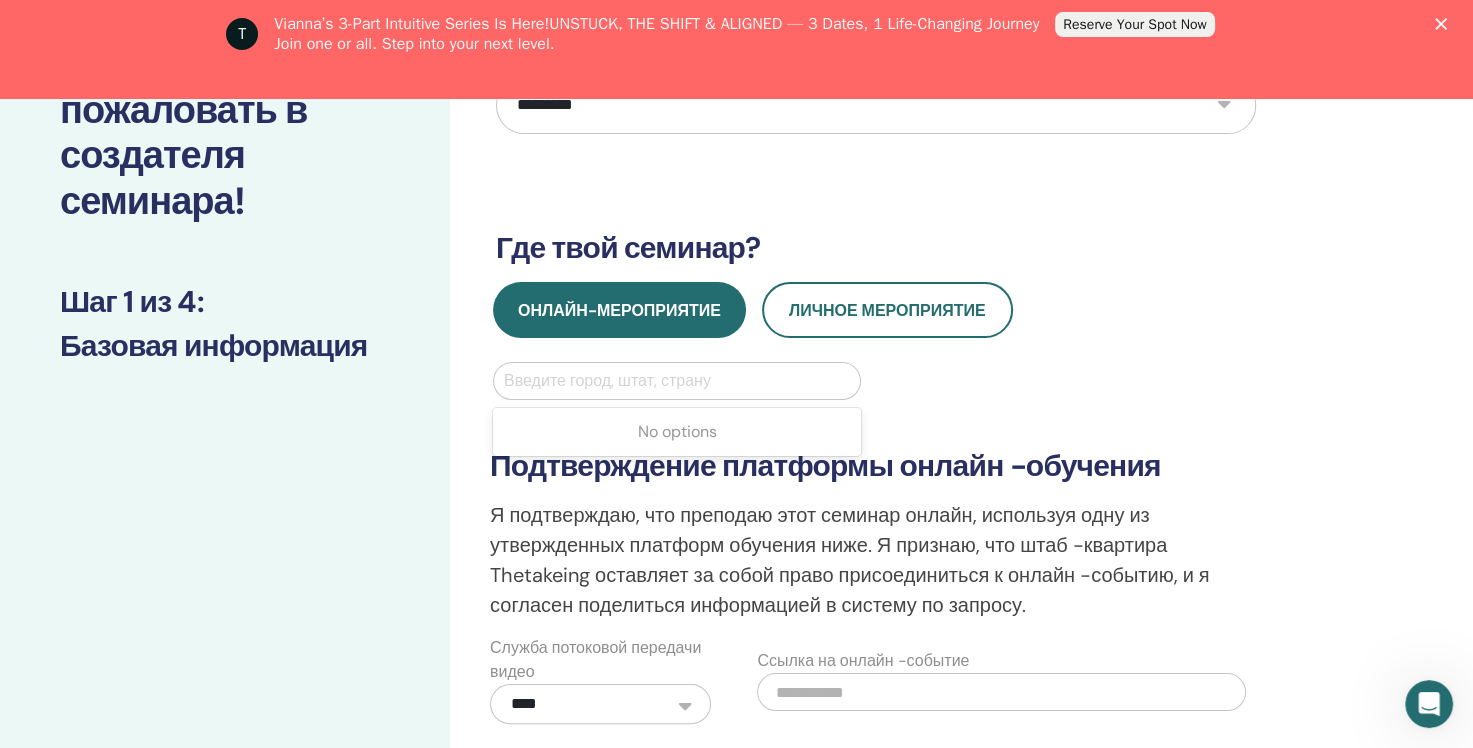 click at bounding box center [677, 381] 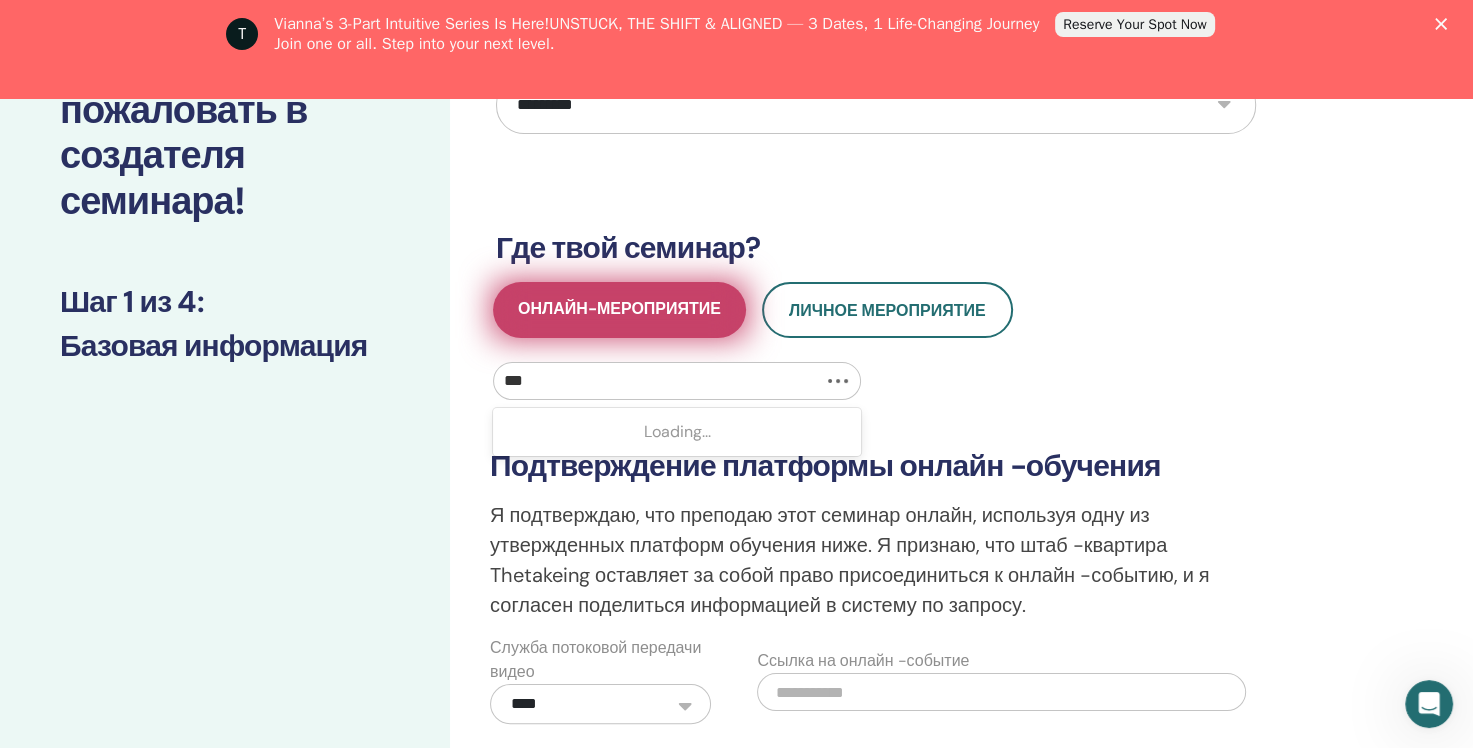 type on "****" 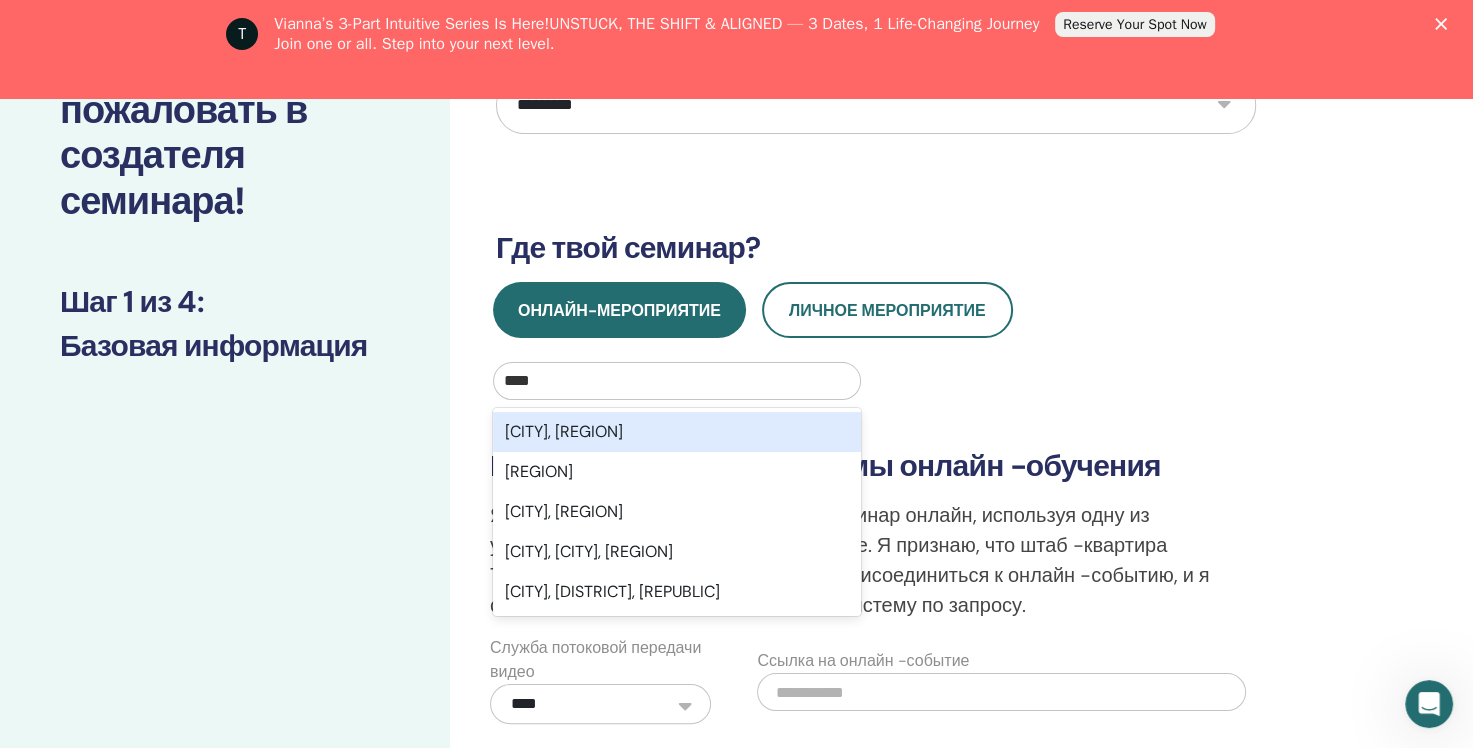 click on "Самара, Самарская область" at bounding box center (677, 432) 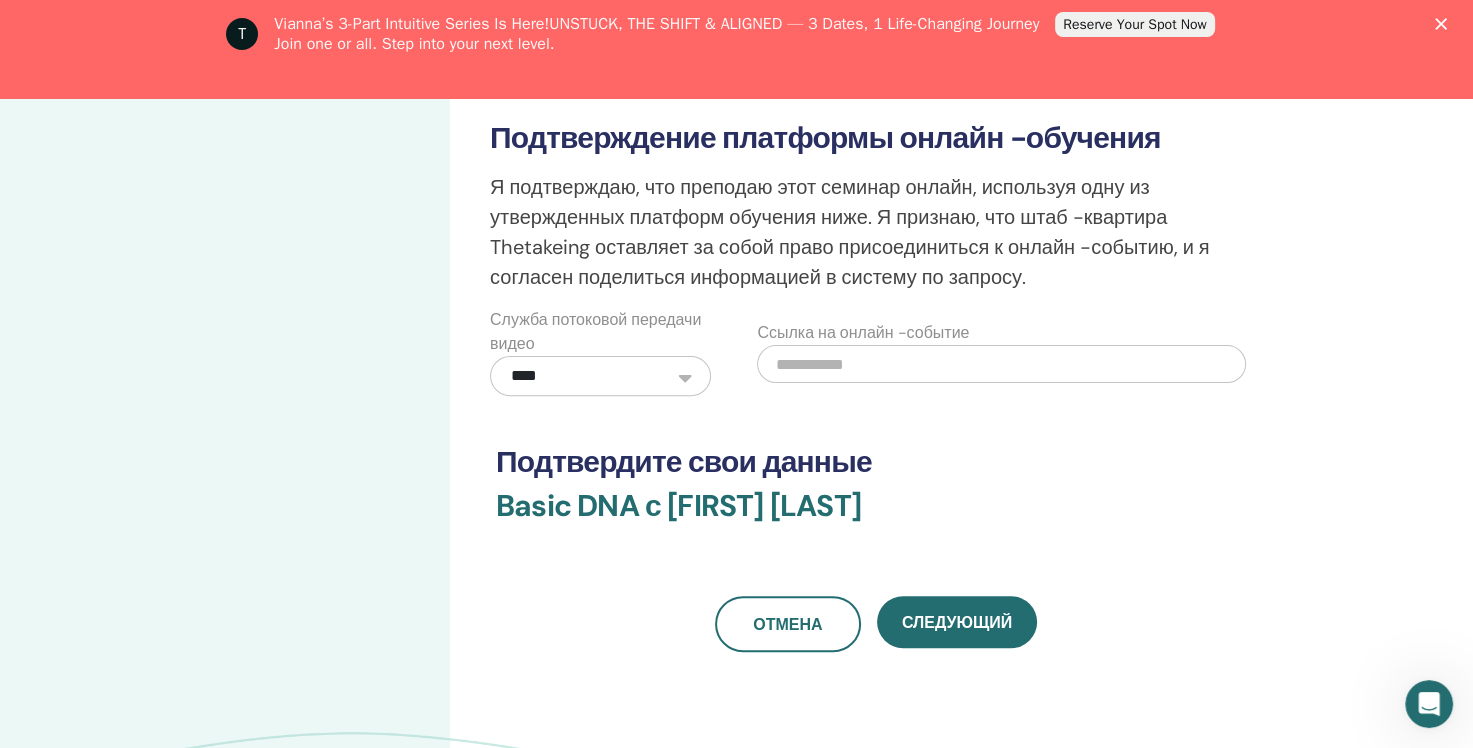 scroll, scrollTop: 600, scrollLeft: 0, axis: vertical 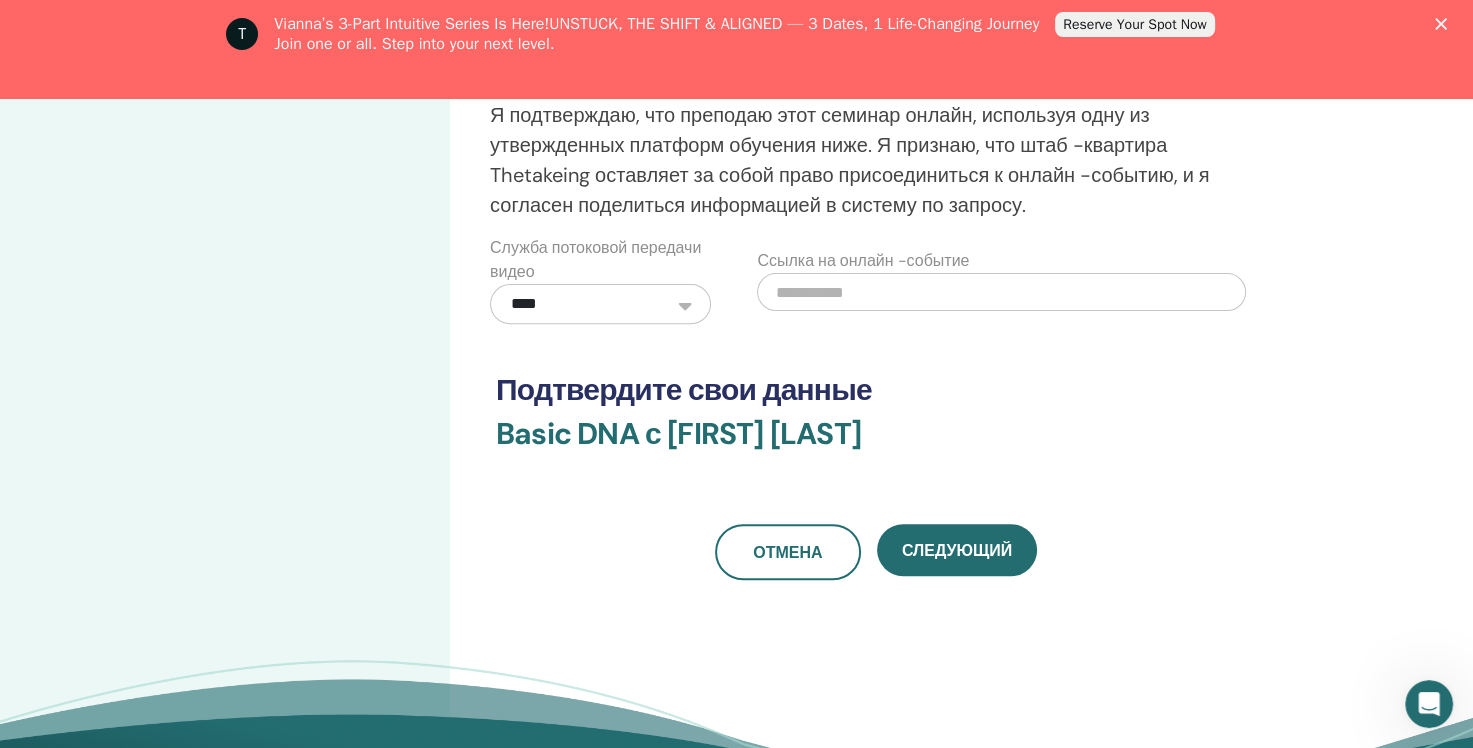 click at bounding box center (1001, 292) 